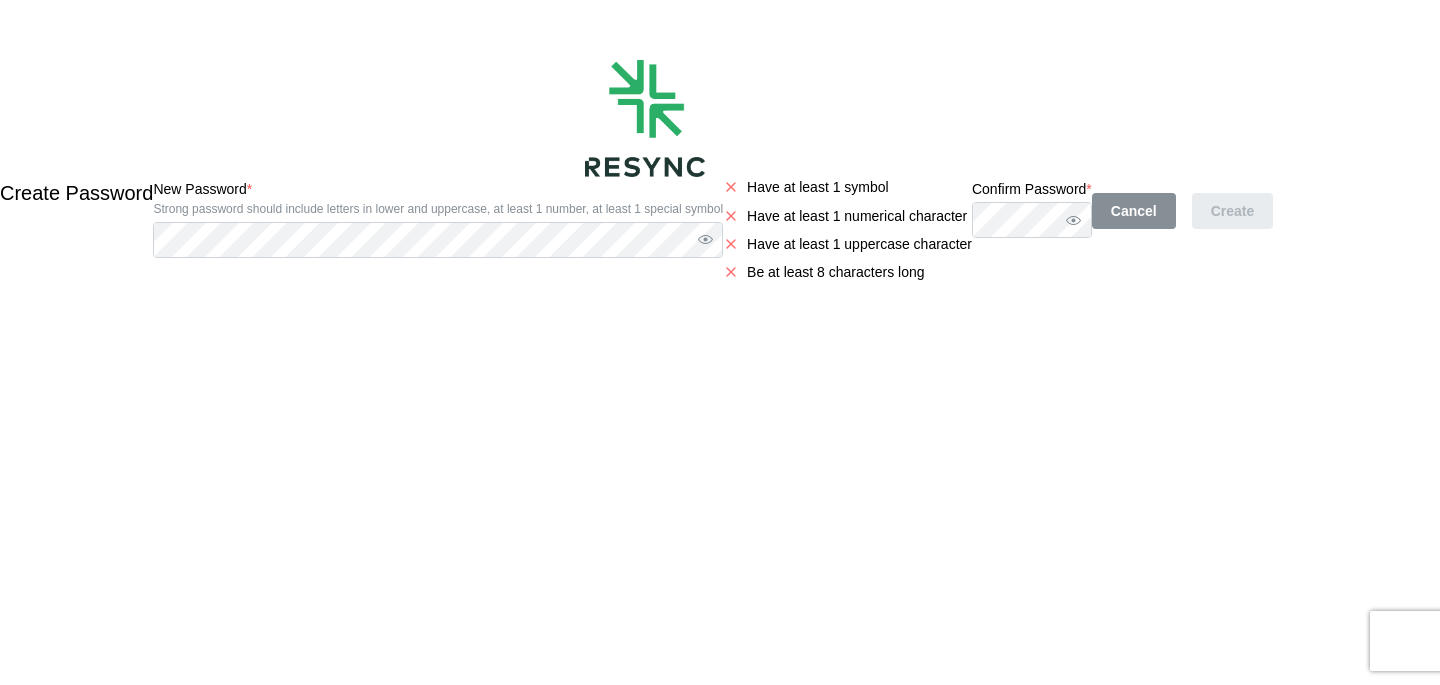 scroll, scrollTop: 0, scrollLeft: 0, axis: both 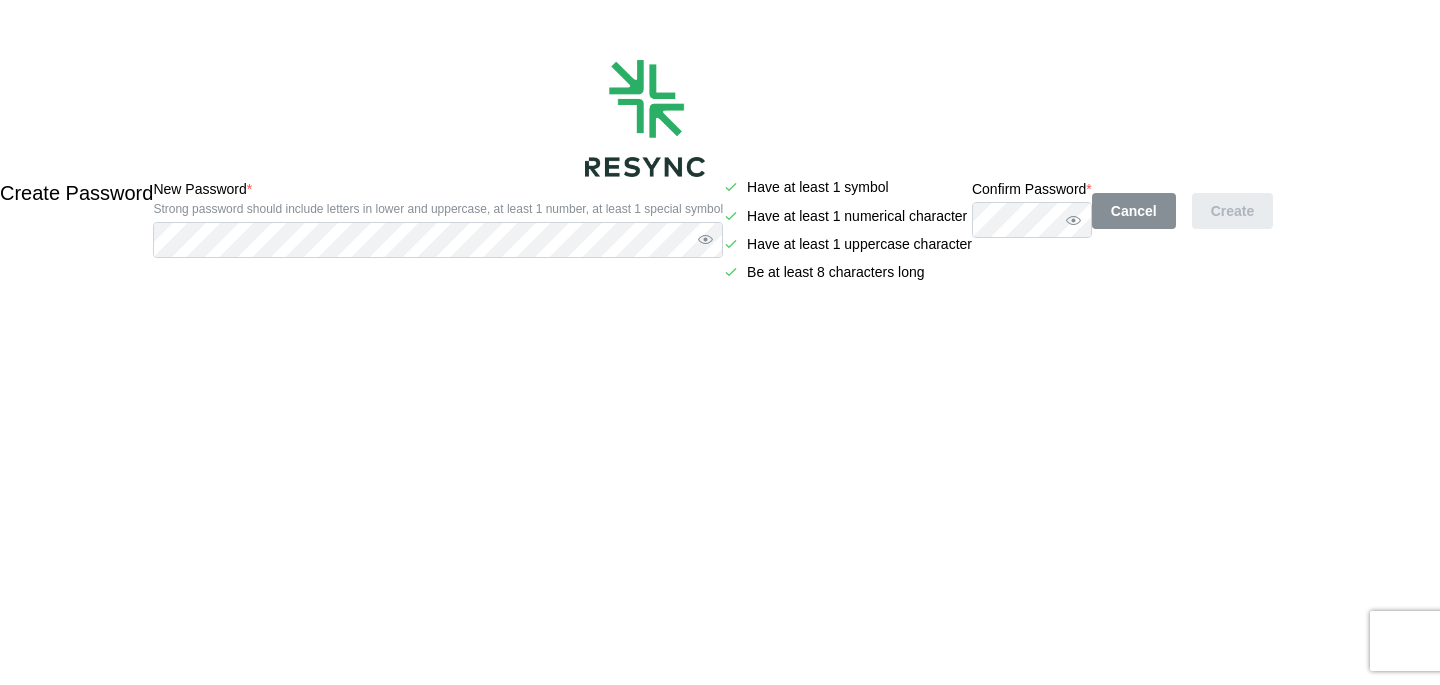 click on "Create Password New Password  * Strong password should include letters in lower and uppercase, at least 1 number, at least 1 special symbol Have at least 1 symbol Have at least 1 numerical character Have at least 1 uppercase character Be at least 8 characters long Confirm Password  * Cancel Create" at bounding box center [644, 342] 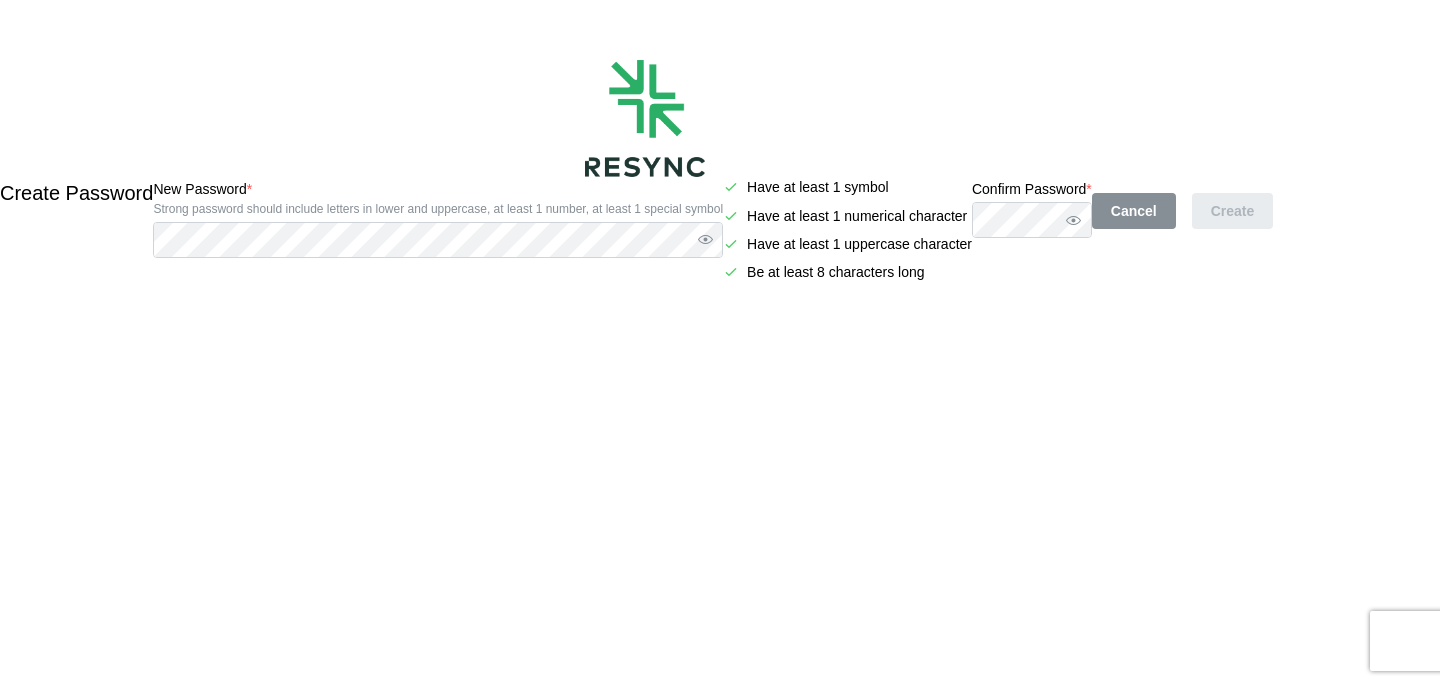 click on "Cancel Create" at bounding box center (1183, 211) 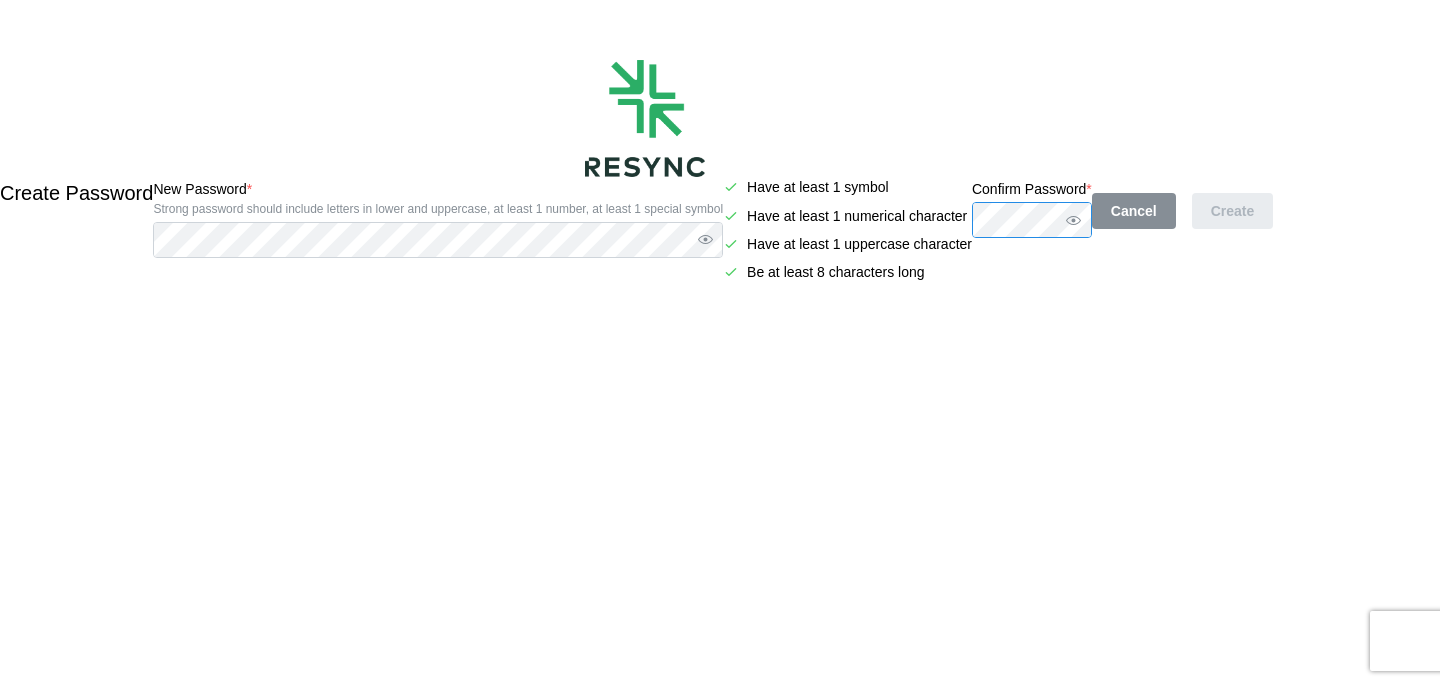 scroll, scrollTop: 0, scrollLeft: 8, axis: horizontal 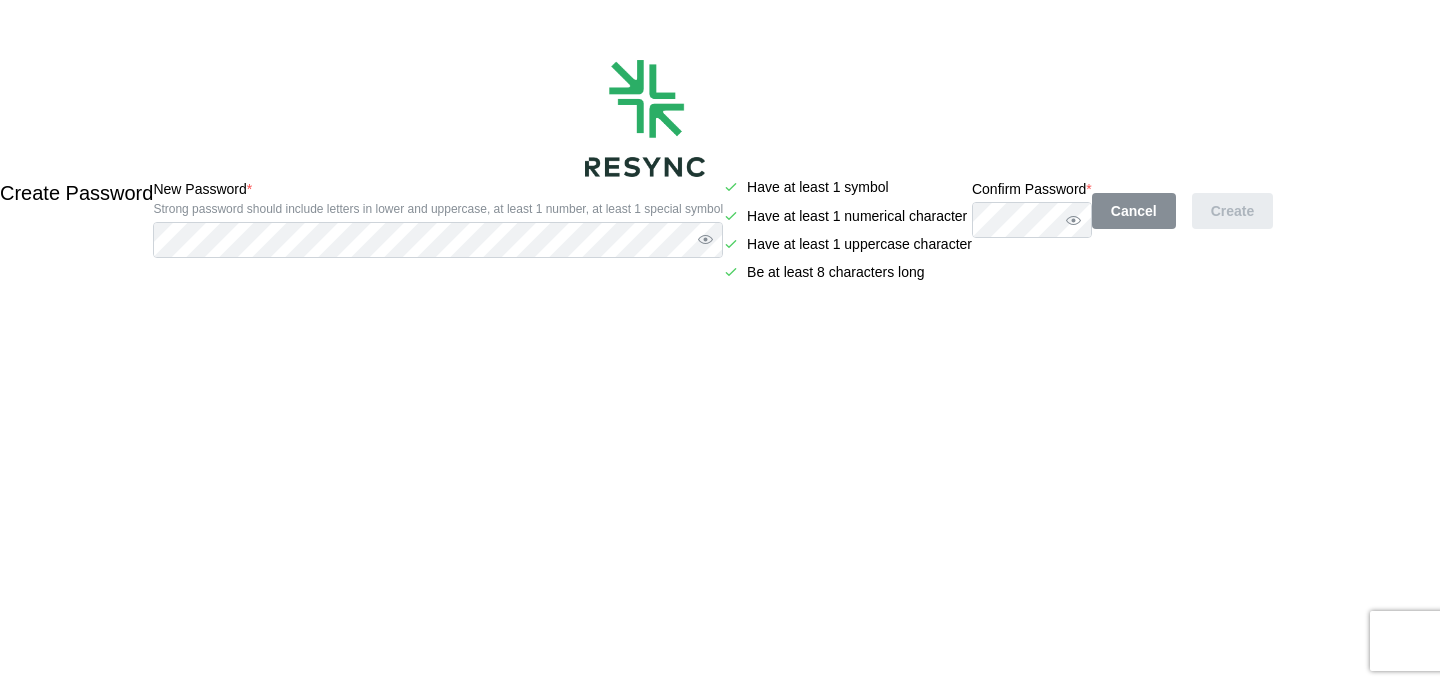 click on "Create Password New Password  * Strong password should include letters in lower and uppercase, at least 1 number, at least 1 special symbol Have at least 1 symbol Have at least 1 numerical character Have at least 1 uppercase character Be at least 8 characters long Confirm Password  * Cancel Create" at bounding box center [644, 342] 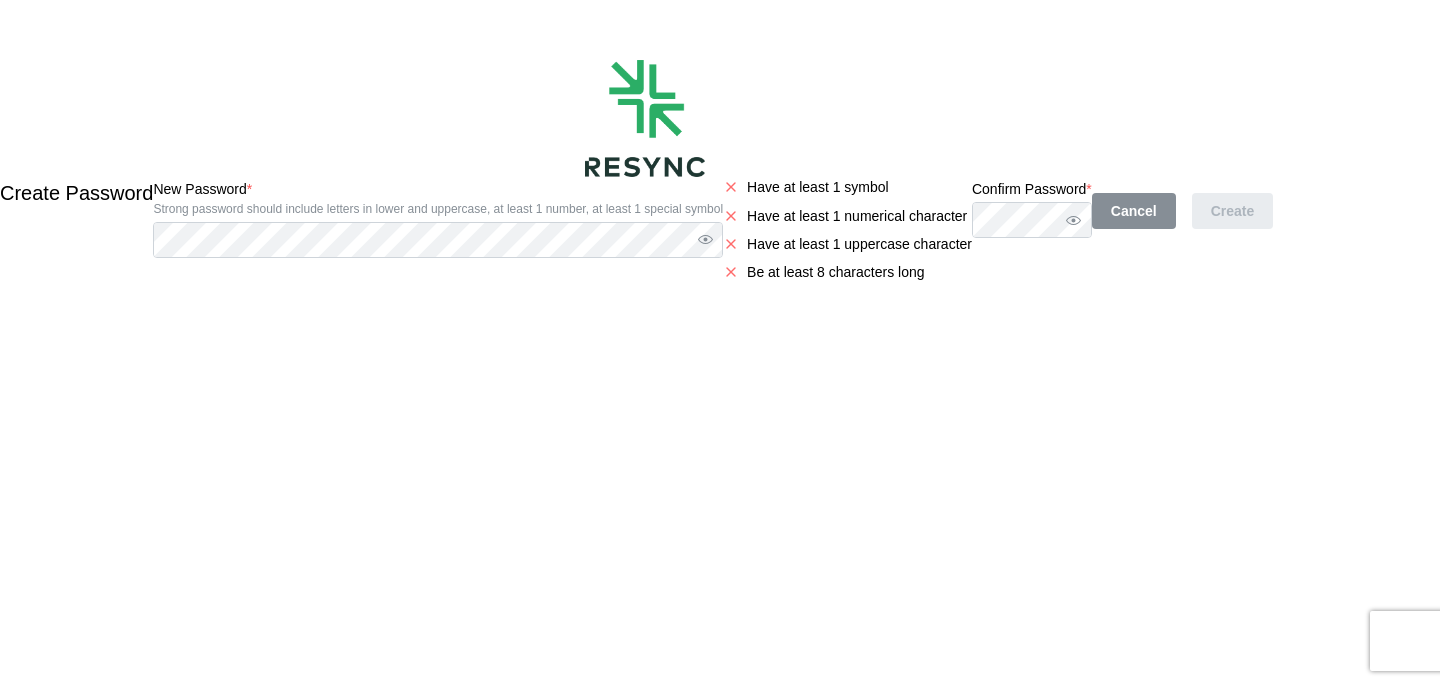 scroll, scrollTop: 0, scrollLeft: 0, axis: both 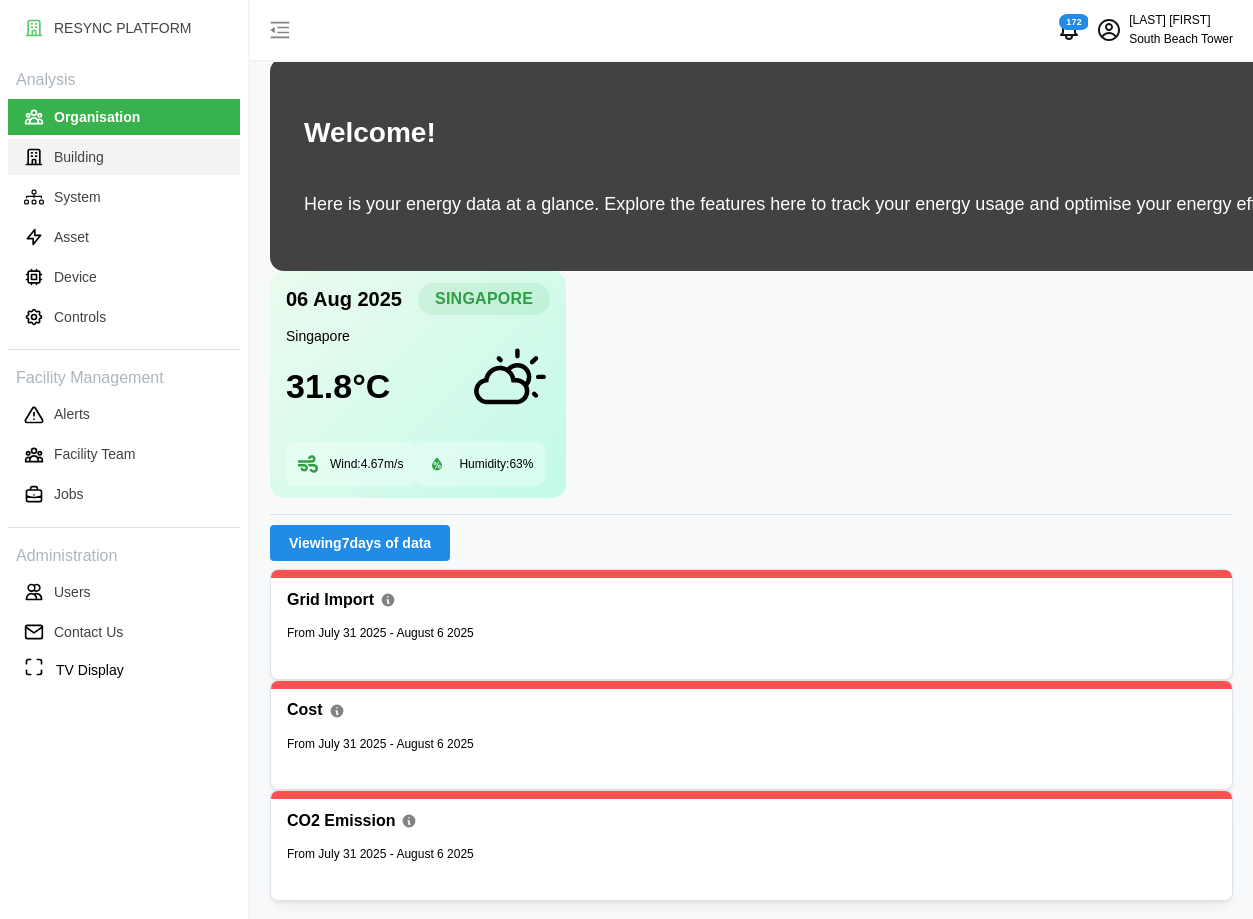 click on "Building" at bounding box center (124, 157) 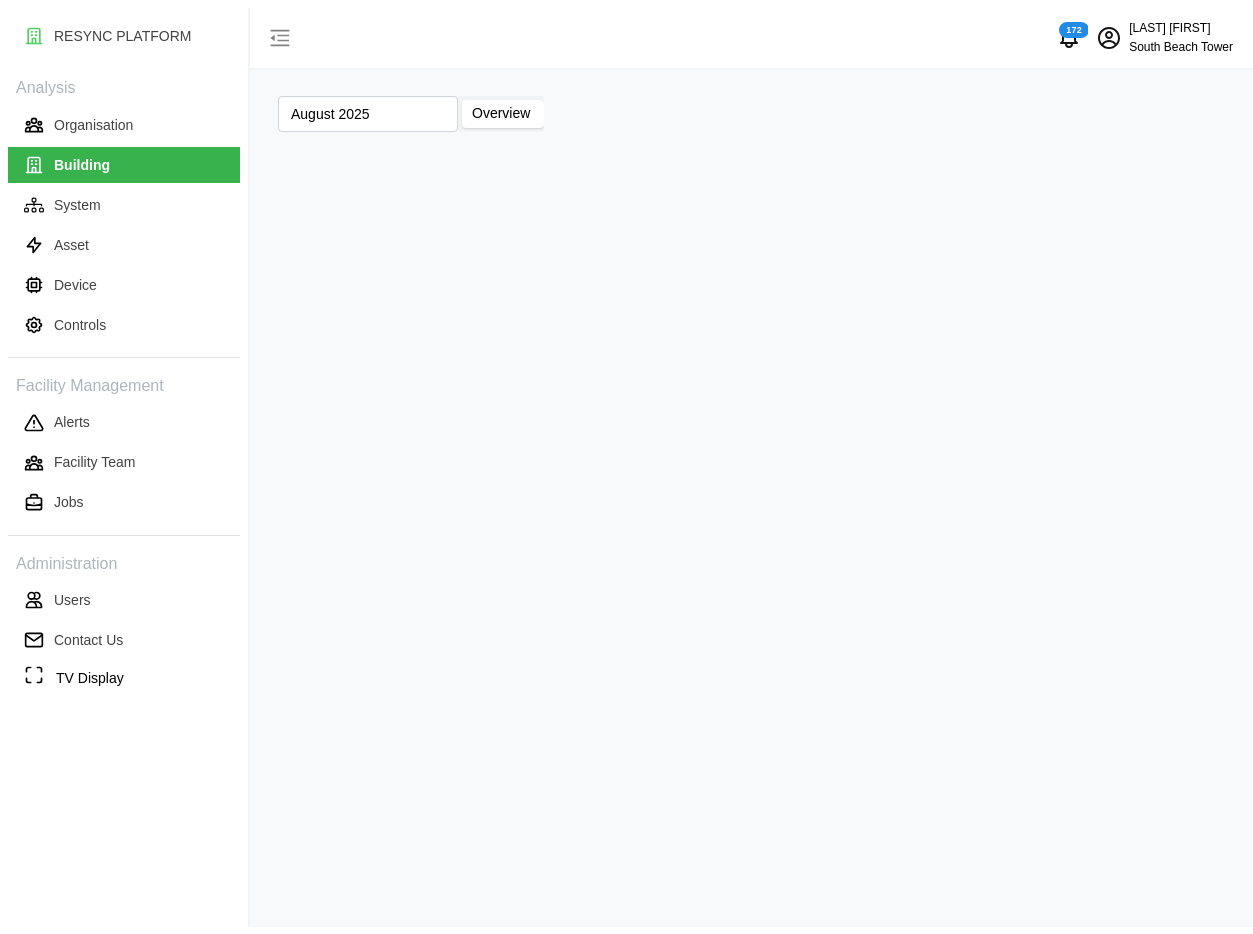 scroll, scrollTop: 0, scrollLeft: 0, axis: both 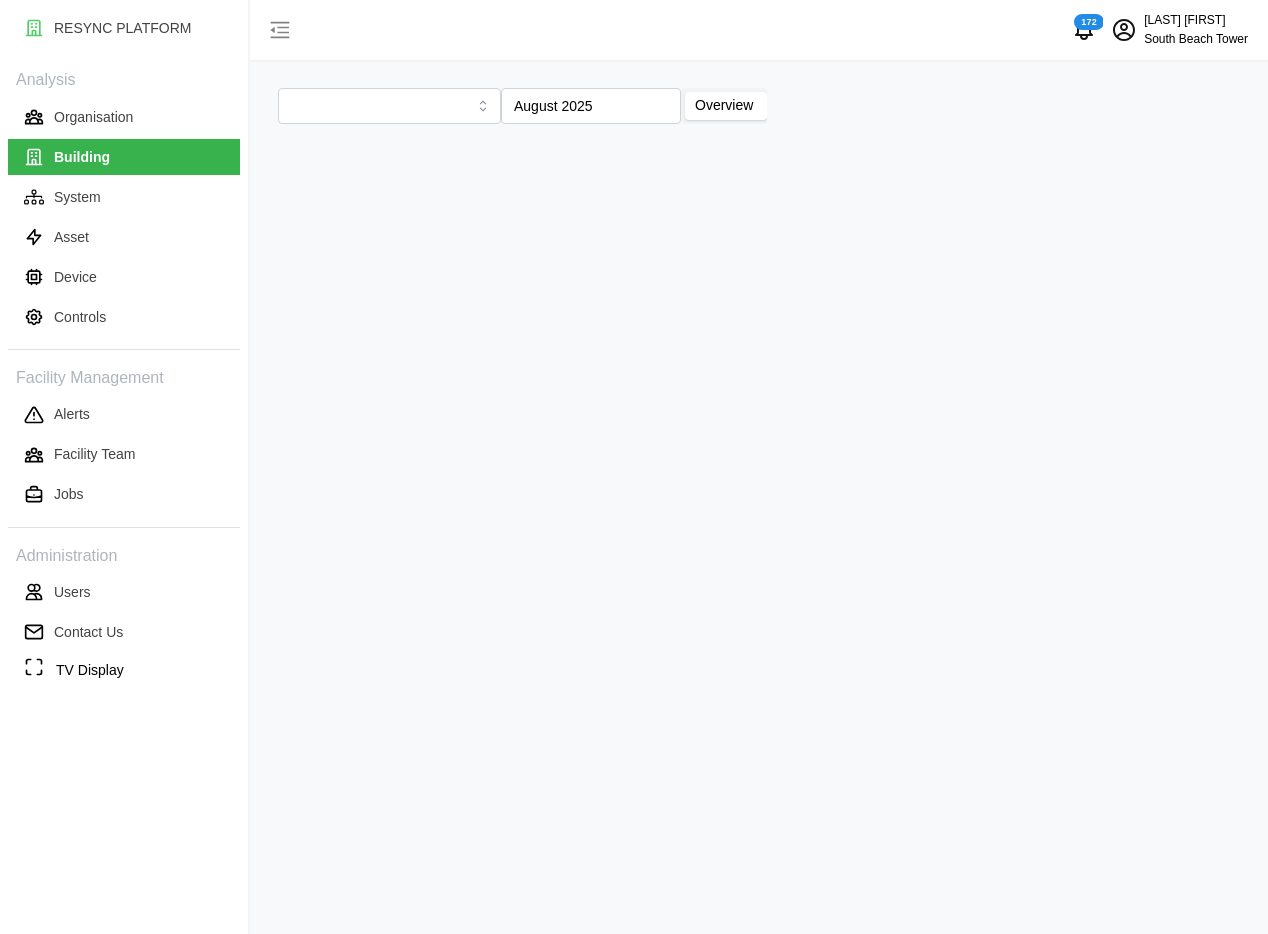 type on "Office Tower" 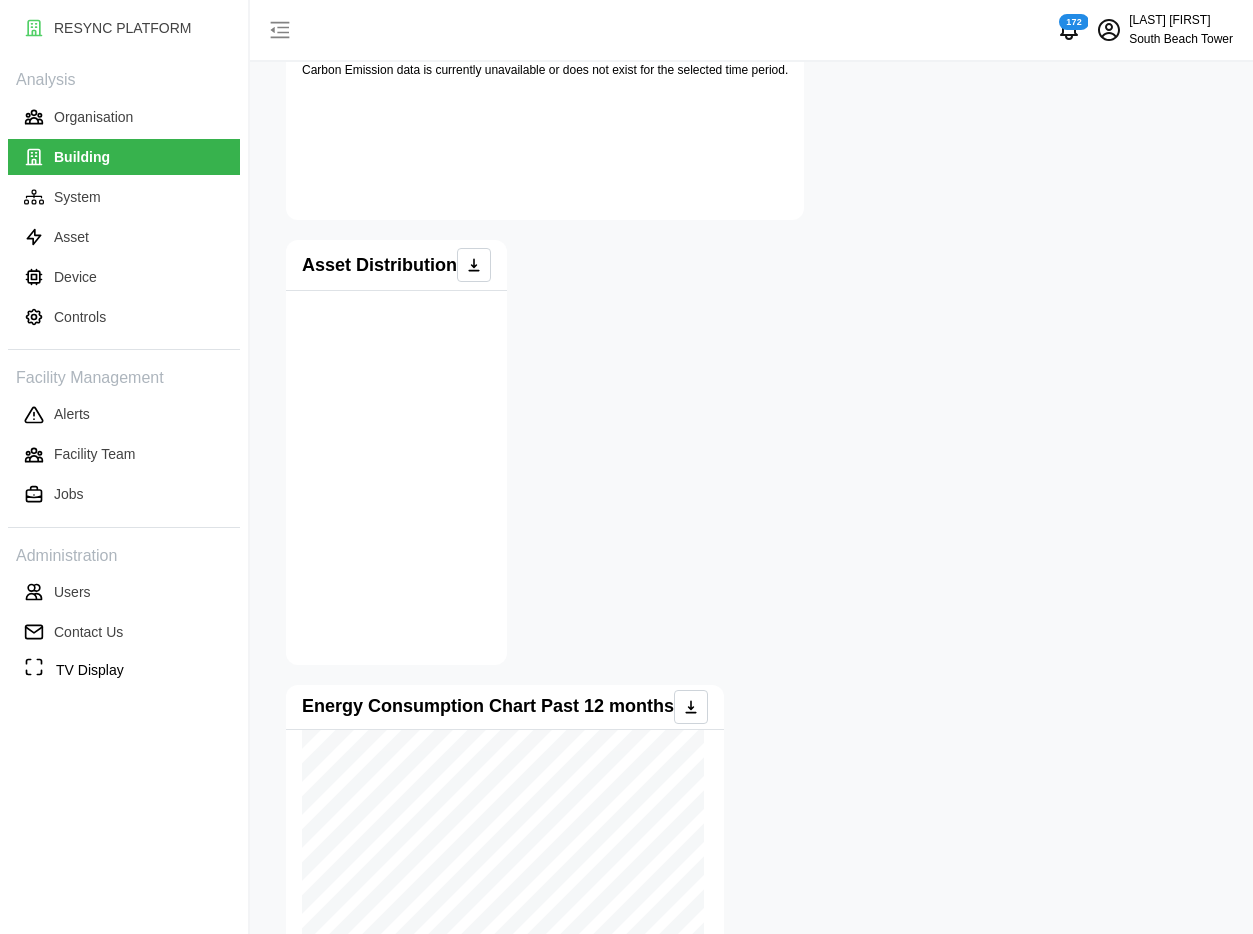 scroll, scrollTop: 651, scrollLeft: 0, axis: vertical 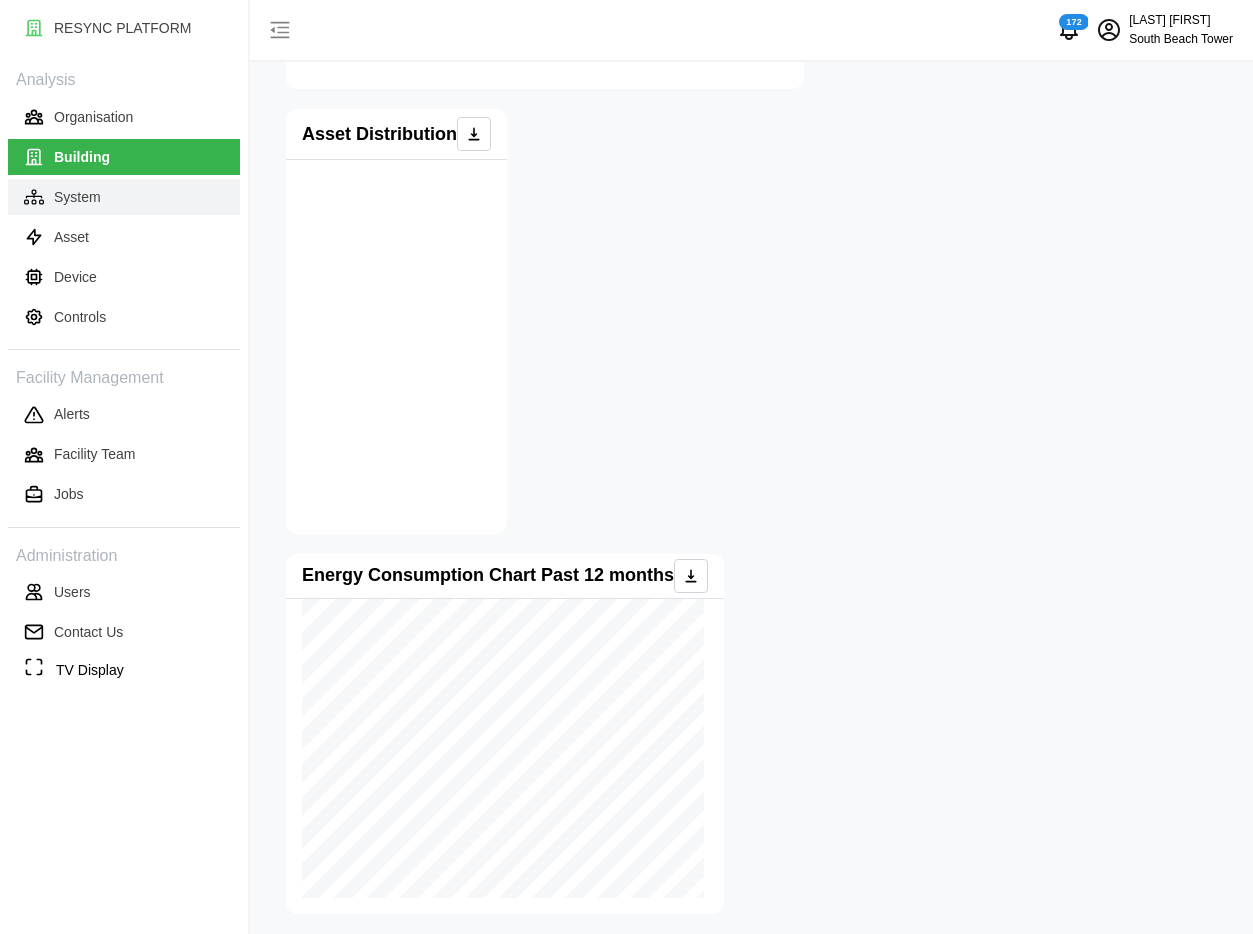click on "System" at bounding box center [124, 197] 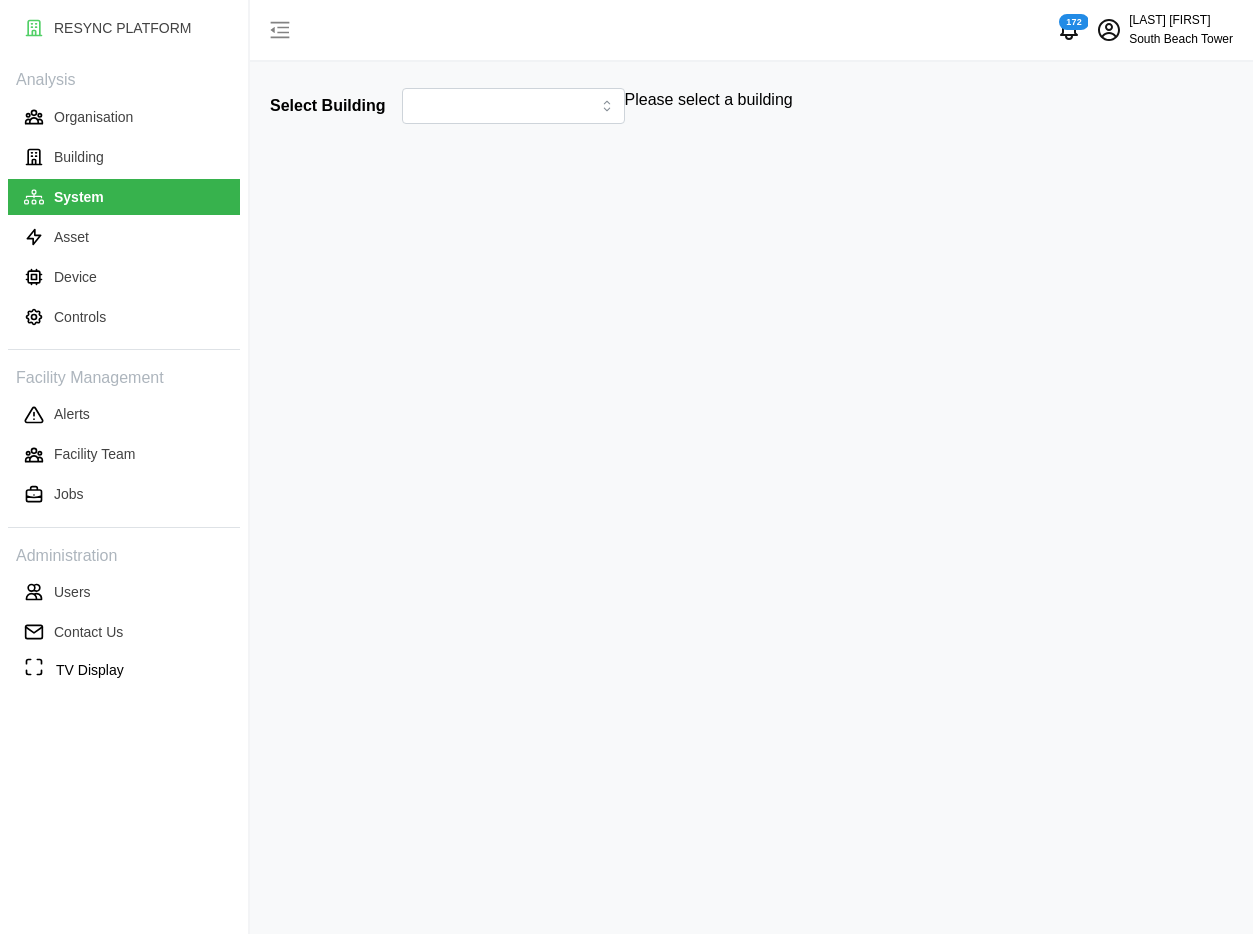 type on "Office Tower" 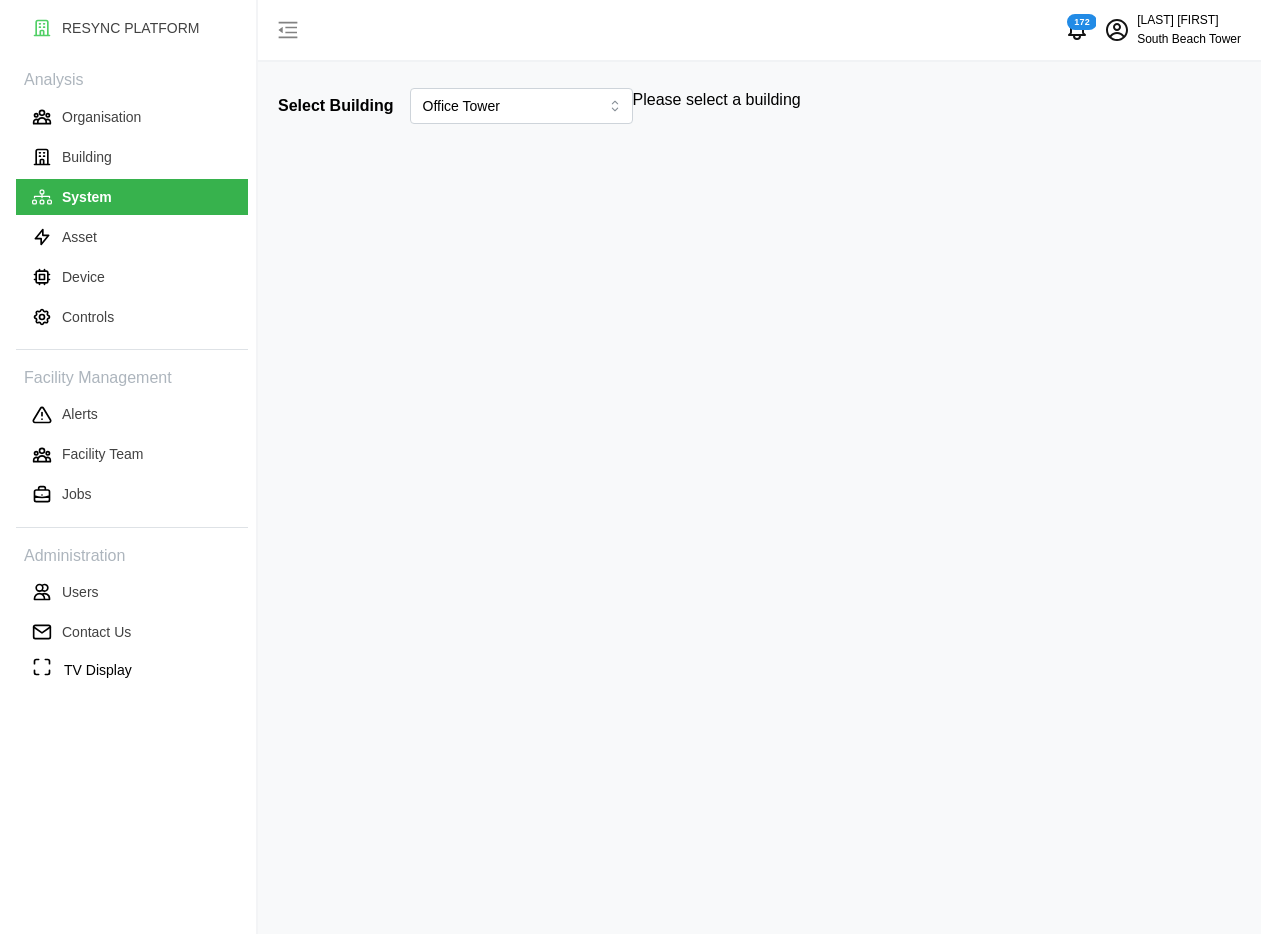 scroll, scrollTop: 0, scrollLeft: 0, axis: both 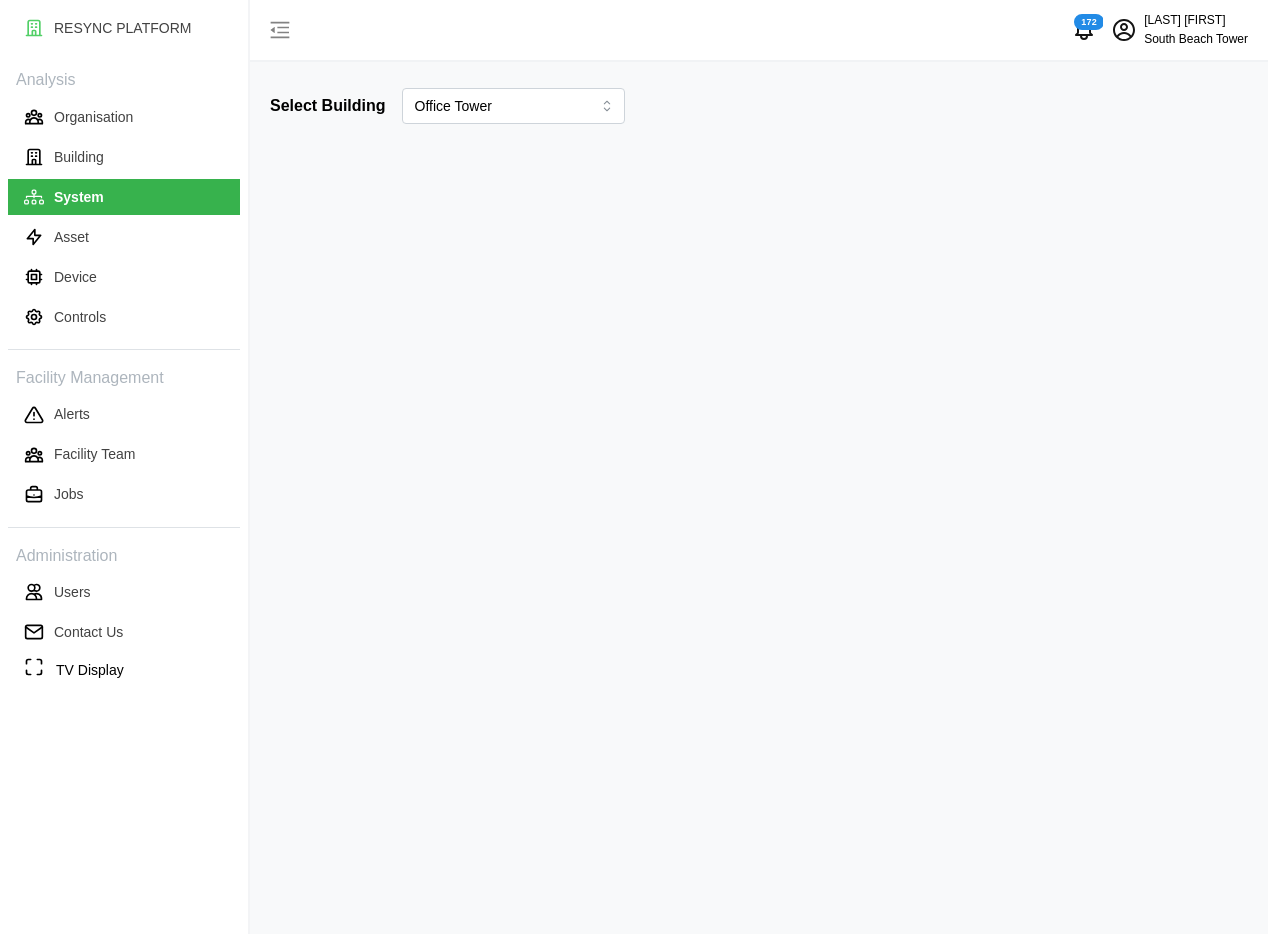click on "South Beach Tower" at bounding box center (1196, 39) 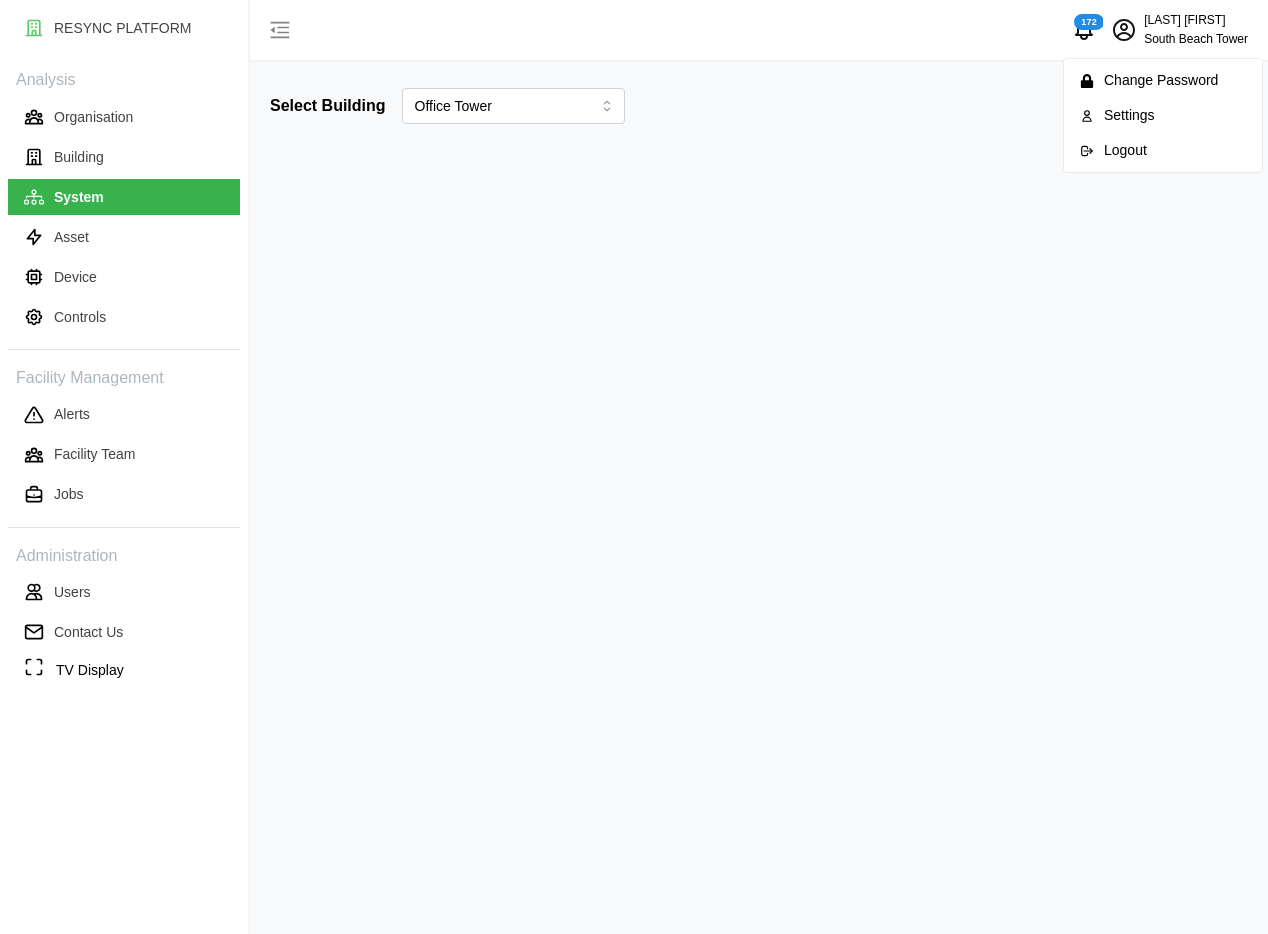 click on "Logout" at bounding box center [1175, 151] 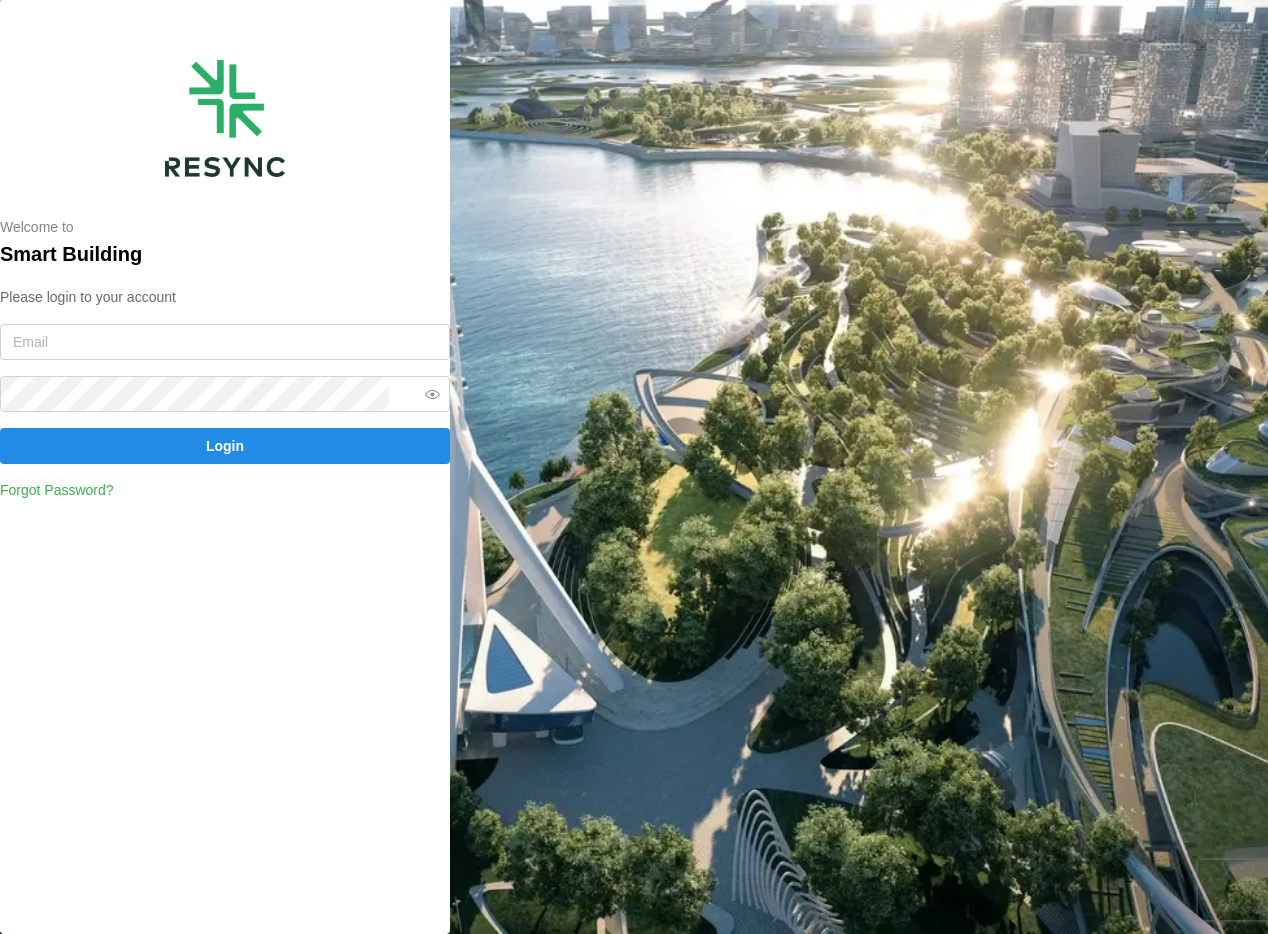 scroll, scrollTop: 0, scrollLeft: 0, axis: both 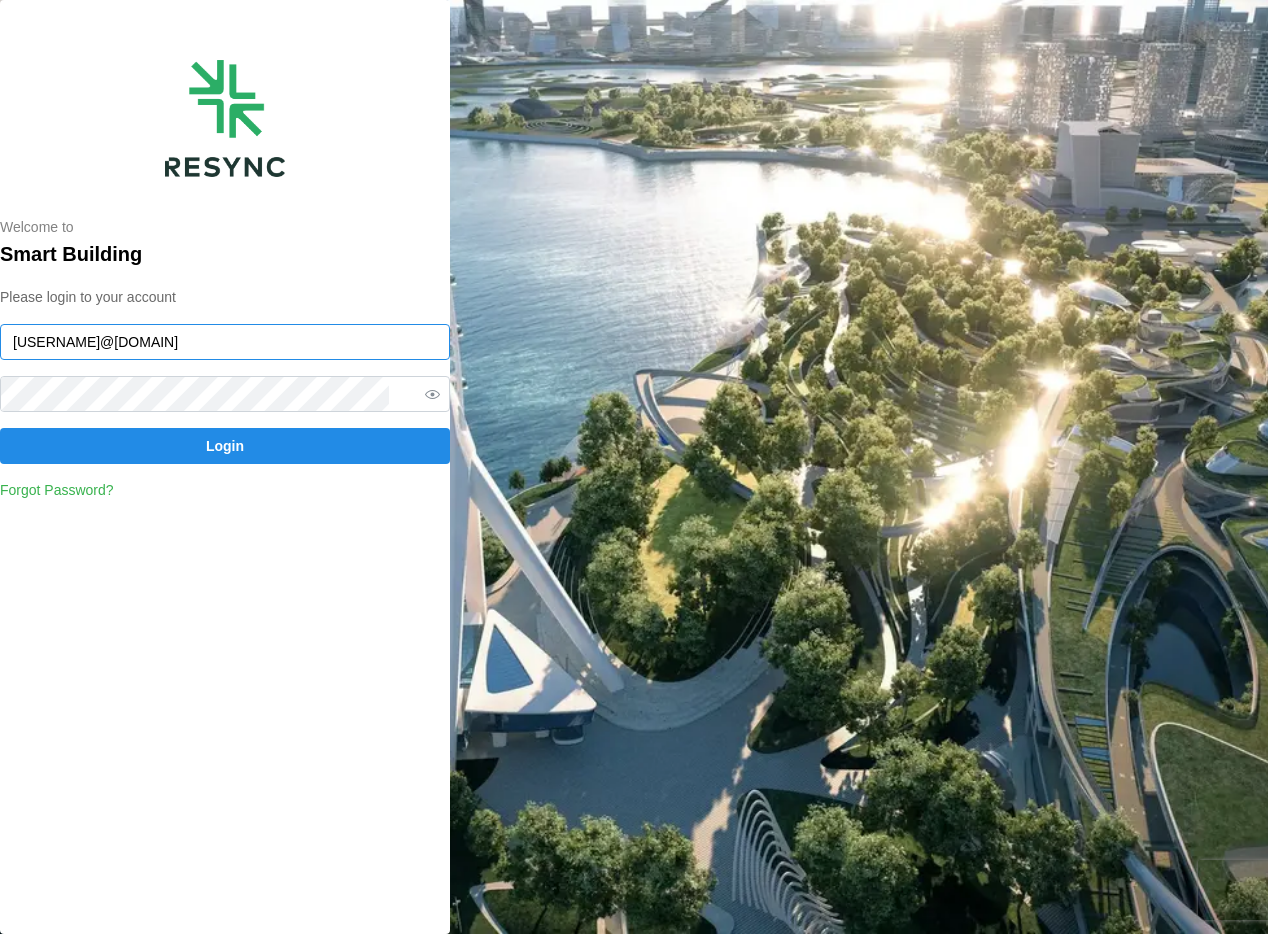 click on "[USERNAME]@[DOMAIN]" at bounding box center (225, 342) 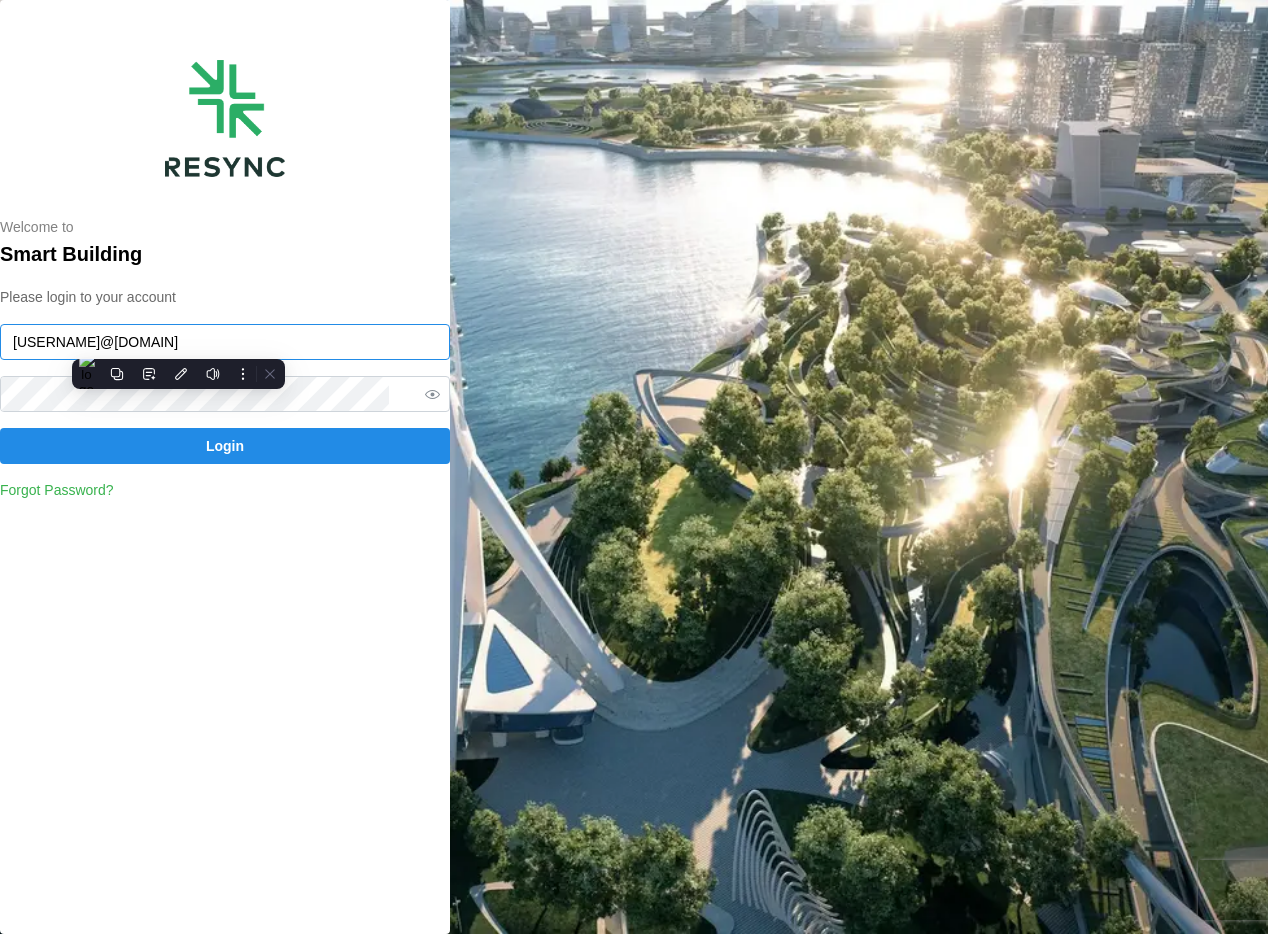 paste on "demo_user" 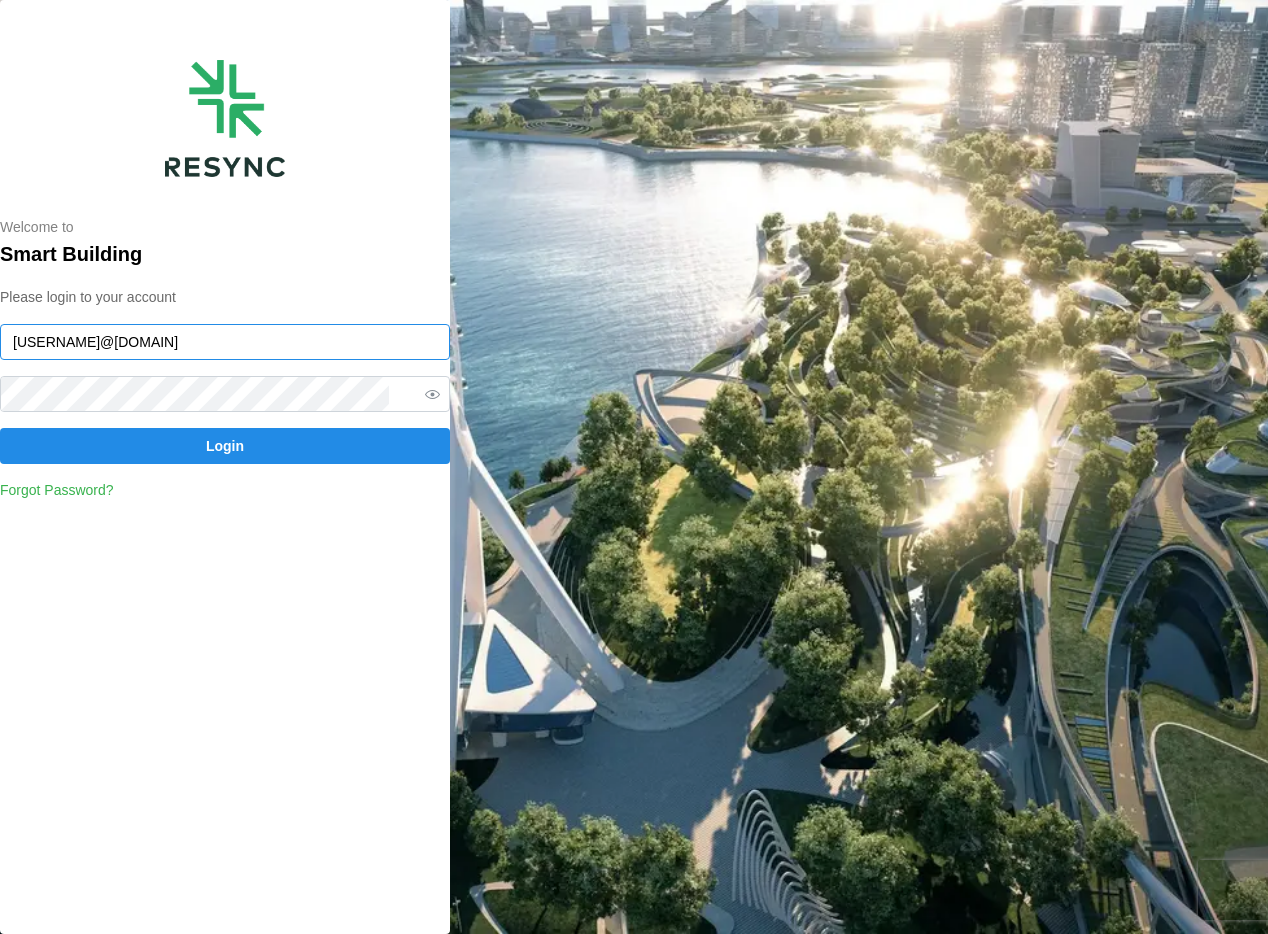 type on "demo_user@resynctech.com" 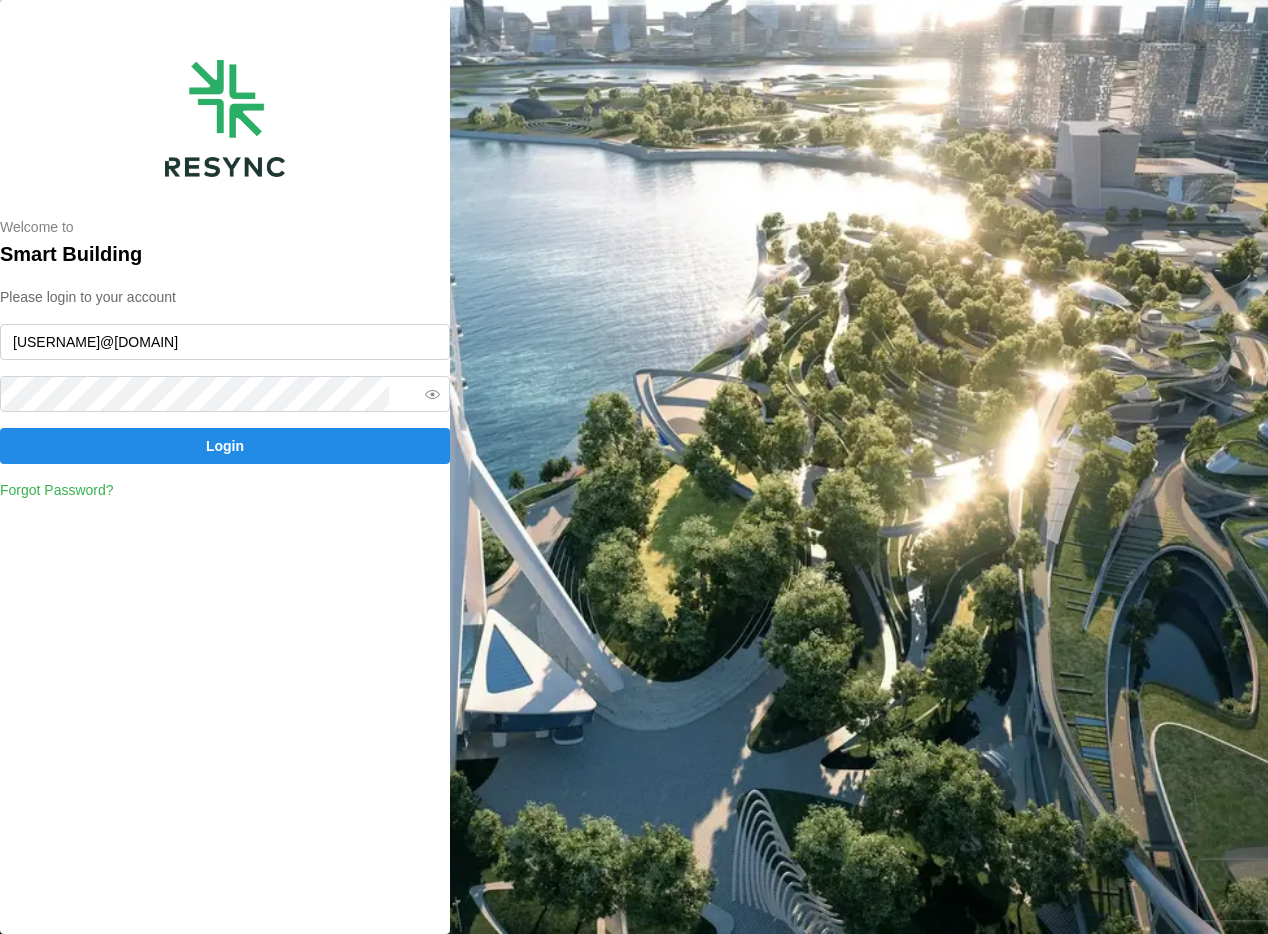 click on "Login" at bounding box center [225, 446] 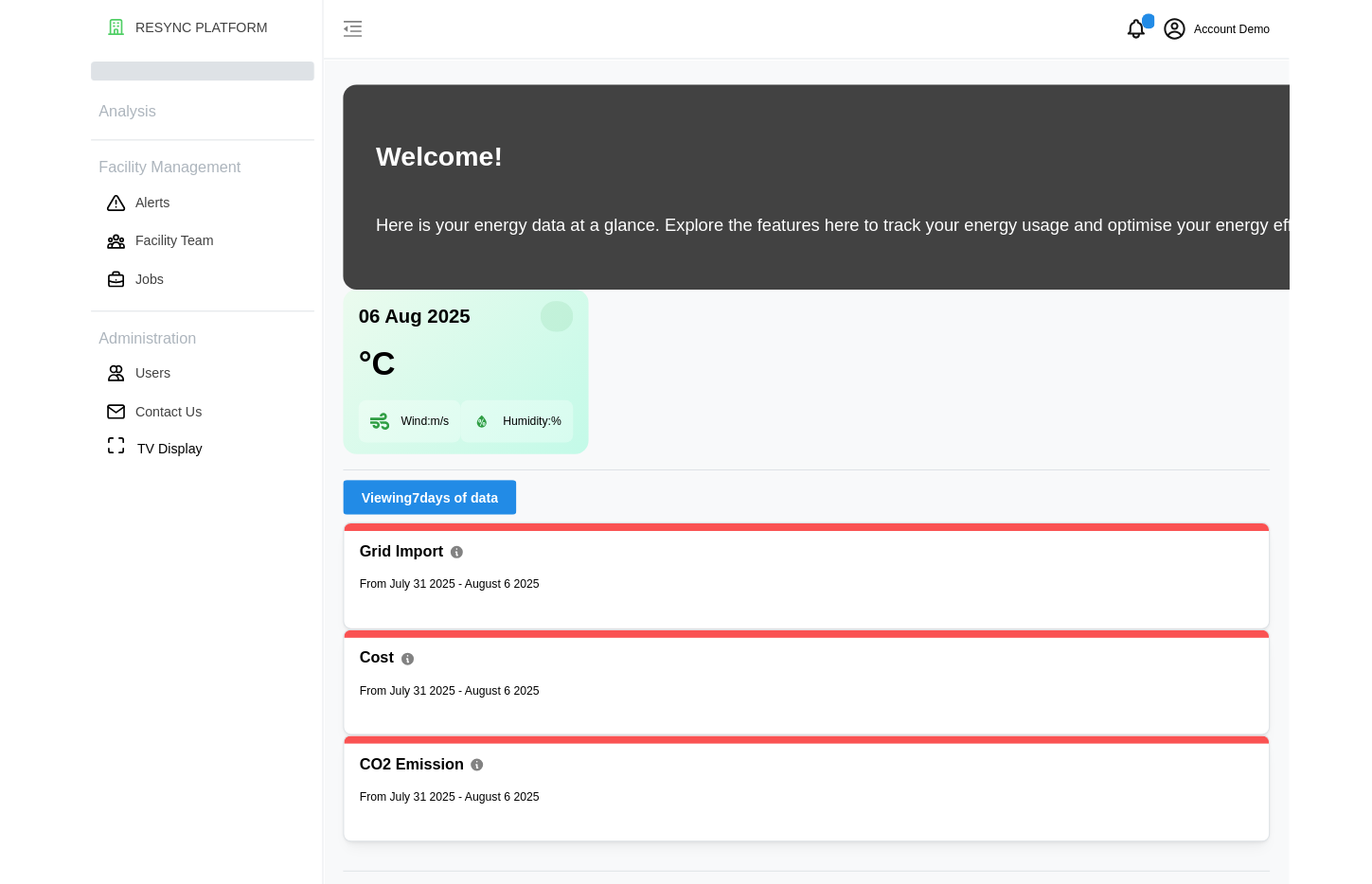 scroll, scrollTop: 0, scrollLeft: 0, axis: both 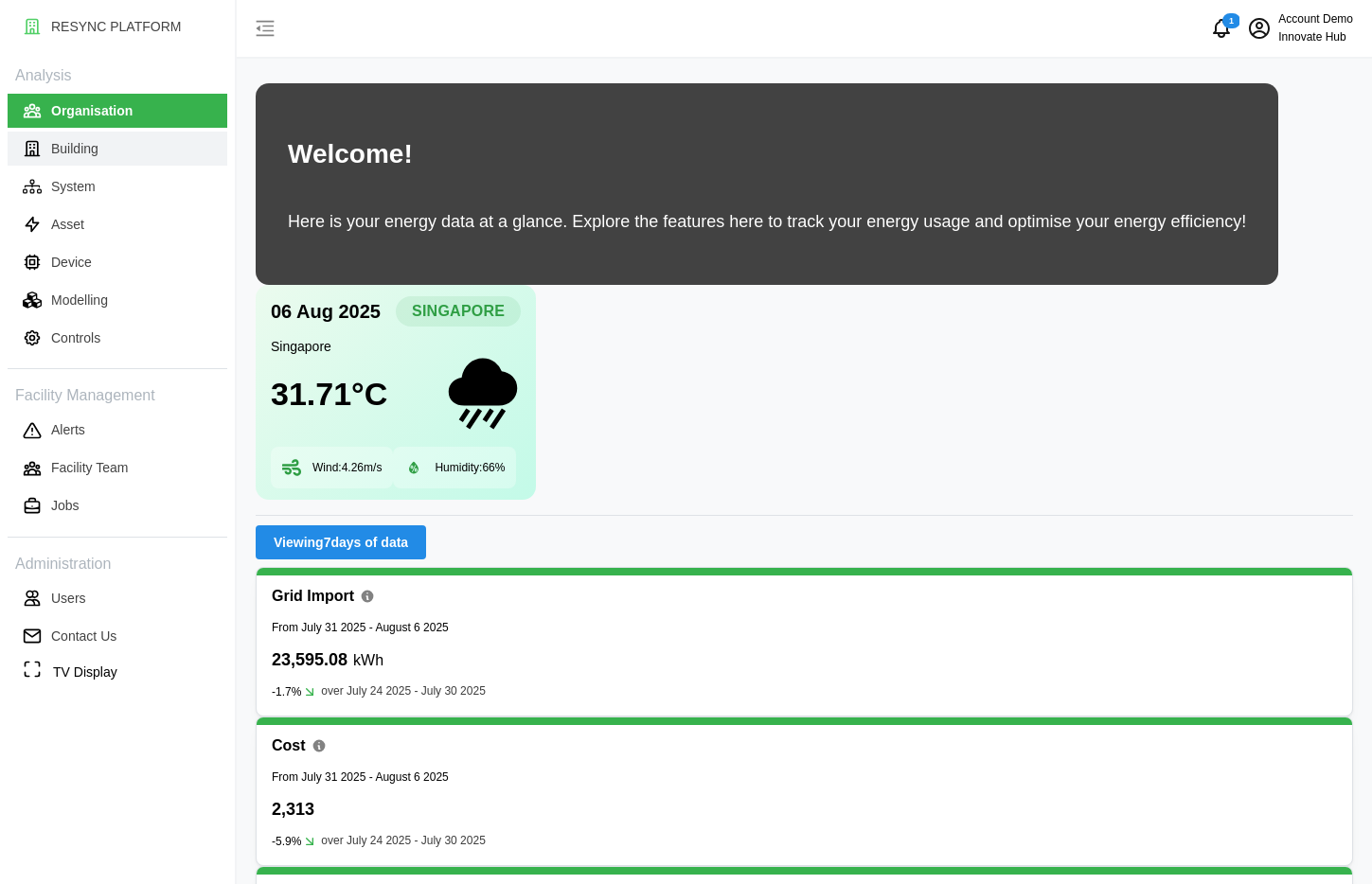 click on "Building" at bounding box center (117, 149) 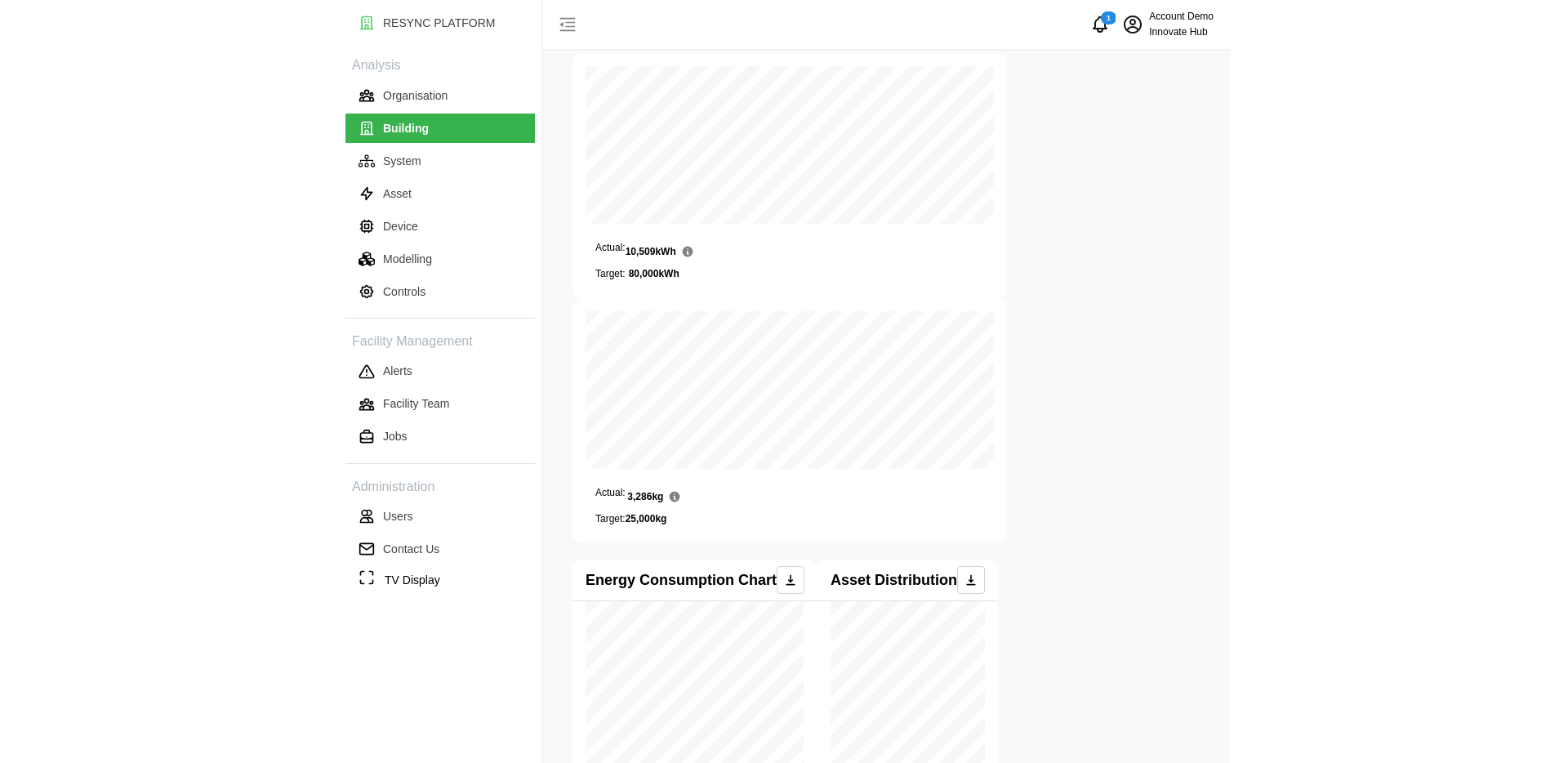 scroll, scrollTop: 0, scrollLeft: 0, axis: both 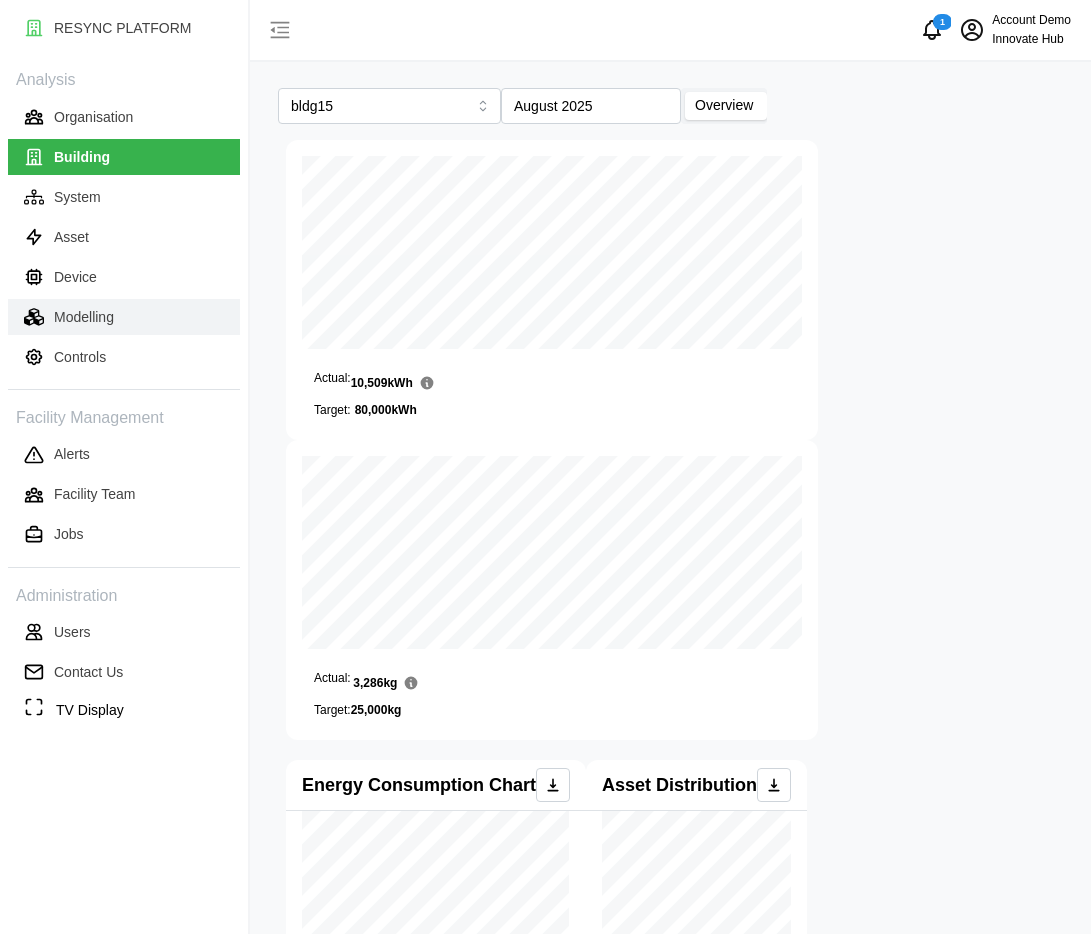 click on "Modelling" at bounding box center [124, 317] 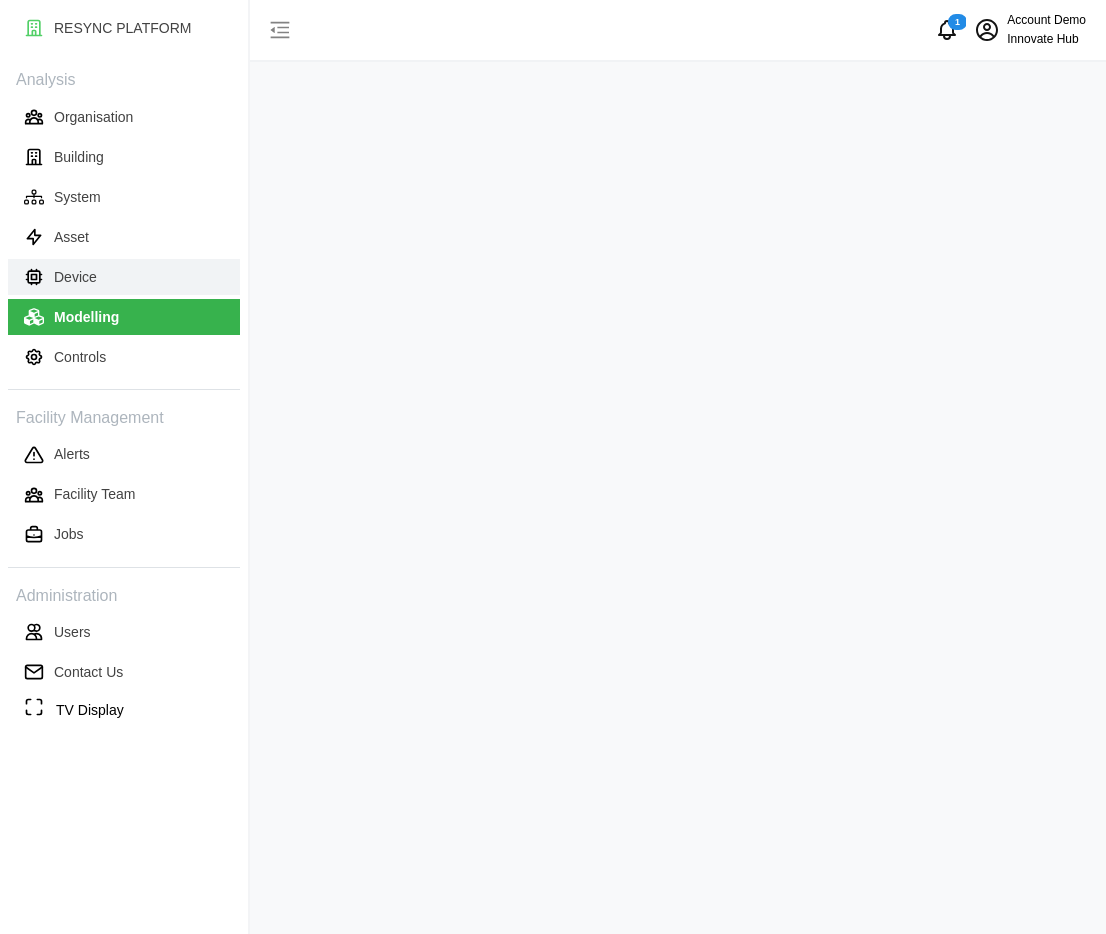 click on "Device" at bounding box center (124, 277) 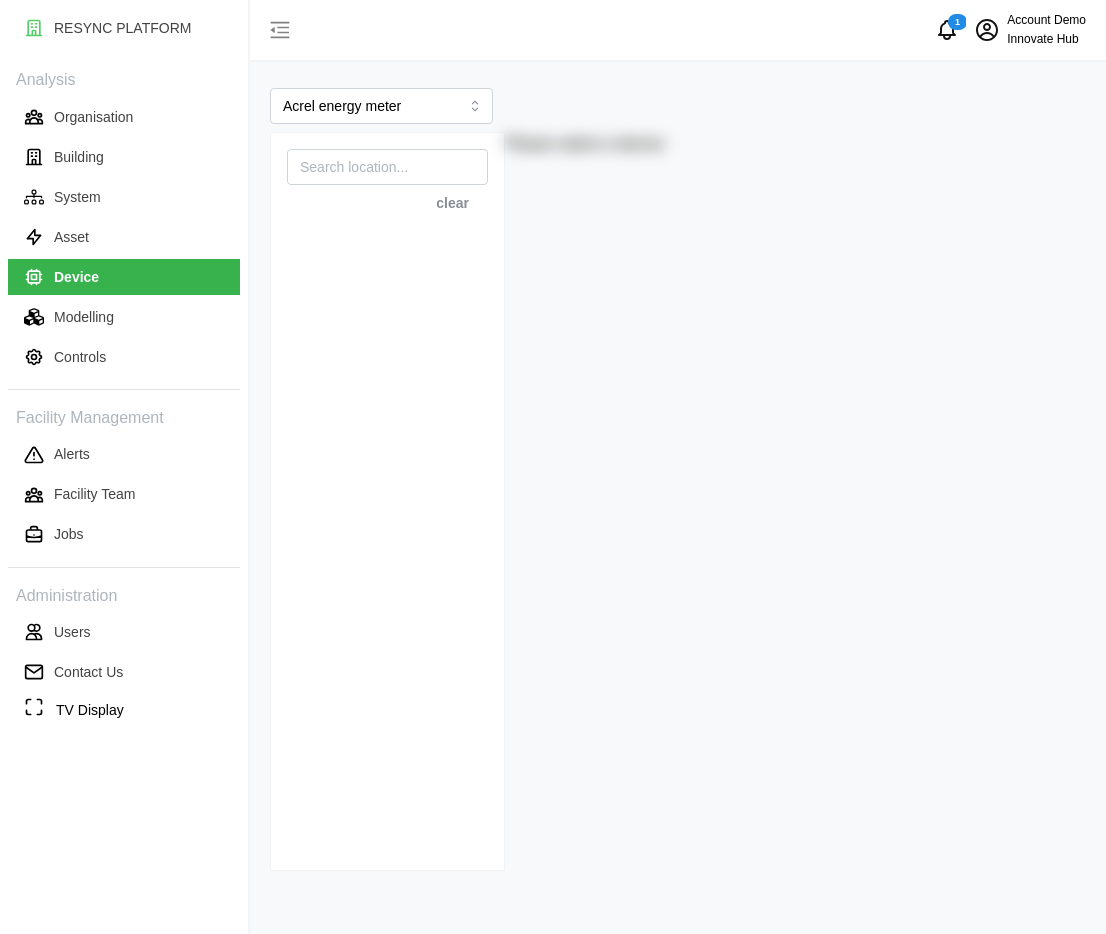 click on "Acrel energy meter clear Please select a device" at bounding box center [678, 467] 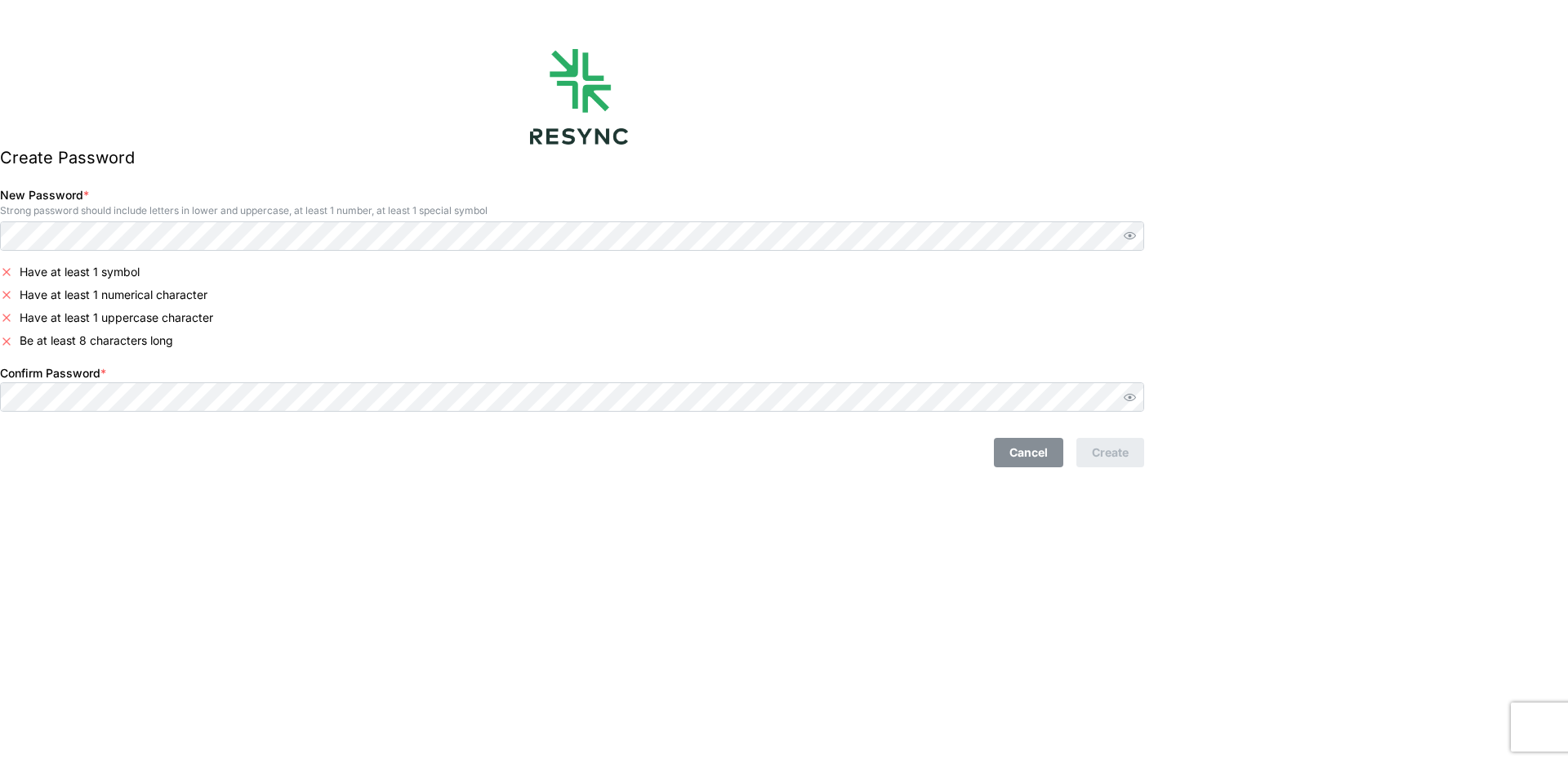 scroll, scrollTop: 0, scrollLeft: 0, axis: both 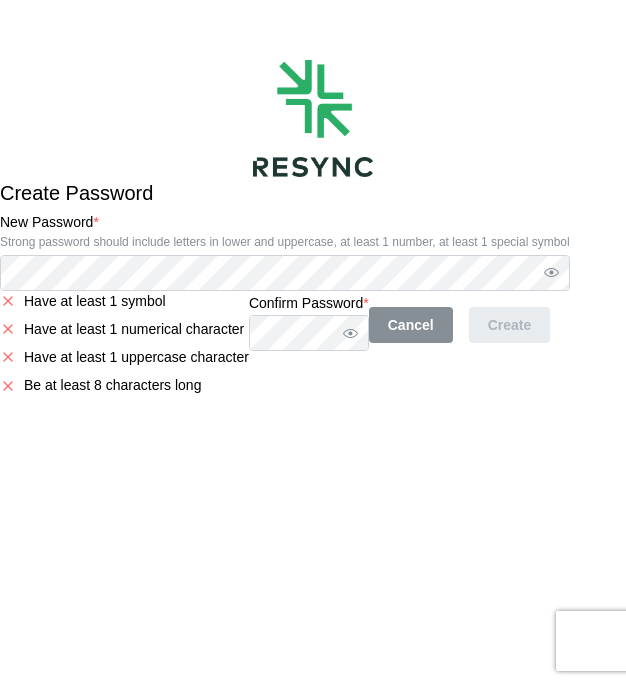 click at bounding box center [625, 342] 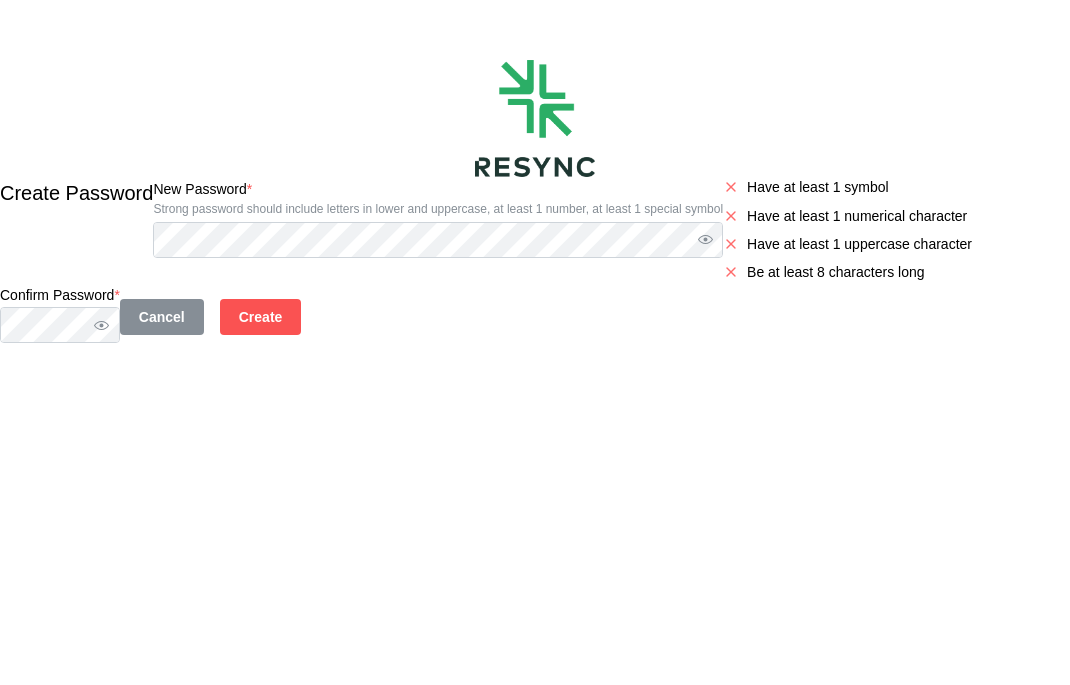 scroll, scrollTop: 0, scrollLeft: 0, axis: both 